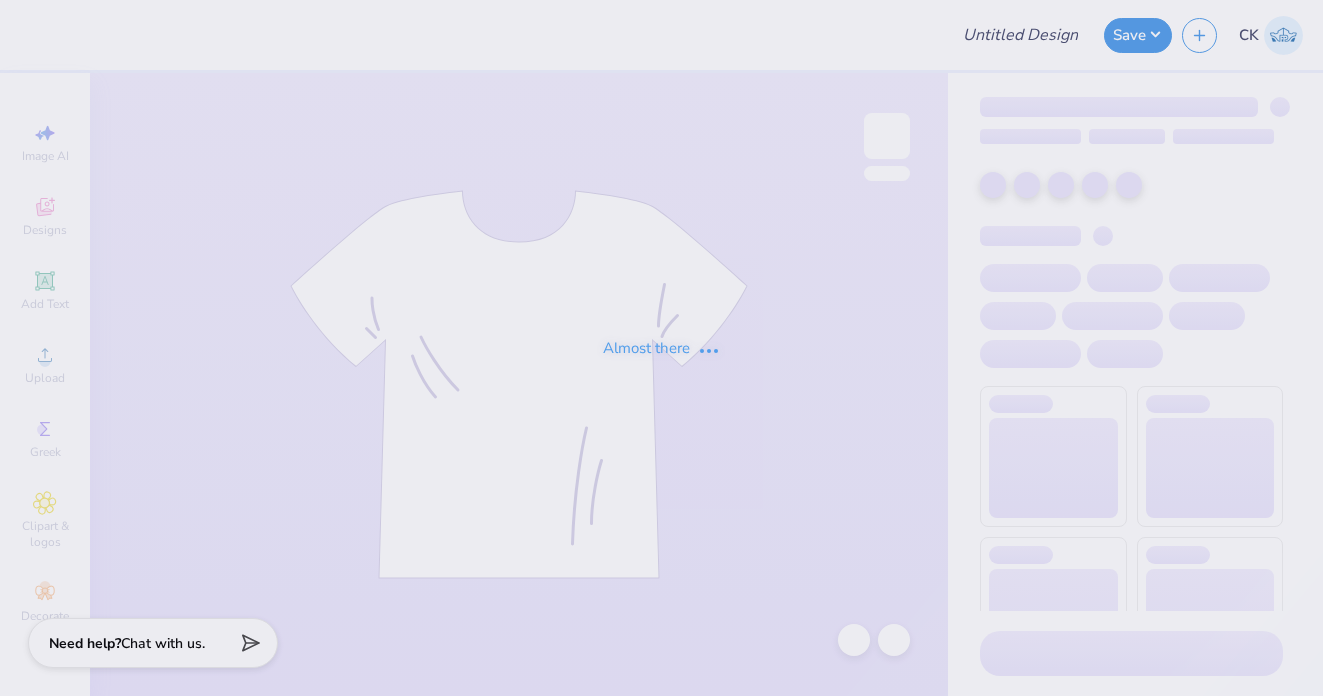 scroll, scrollTop: 0, scrollLeft: 0, axis: both 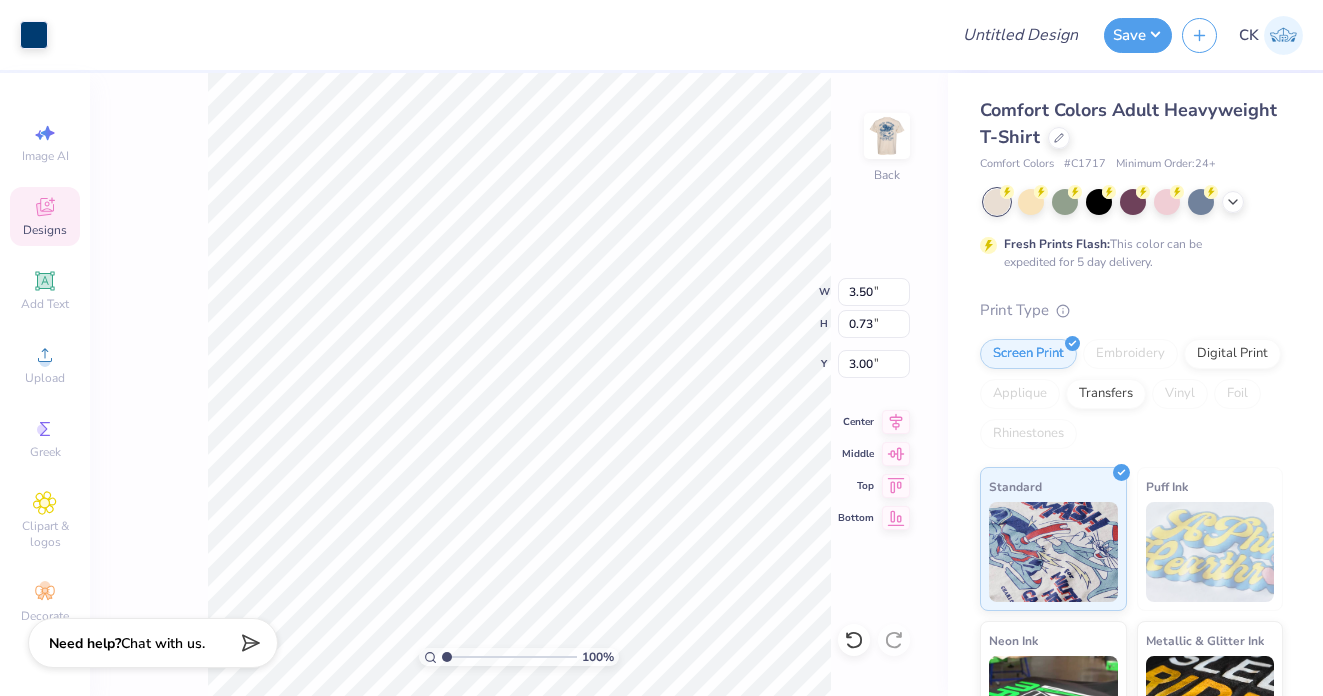 type on "4.07" 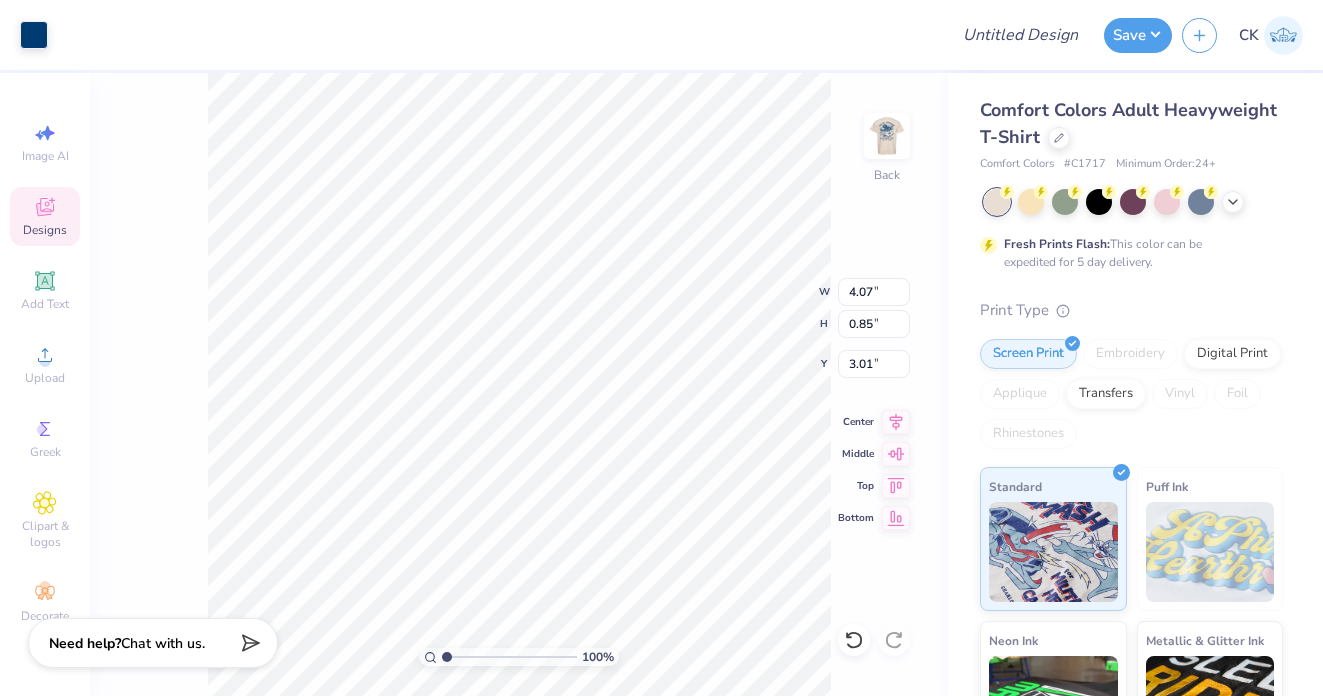 type on "4.01" 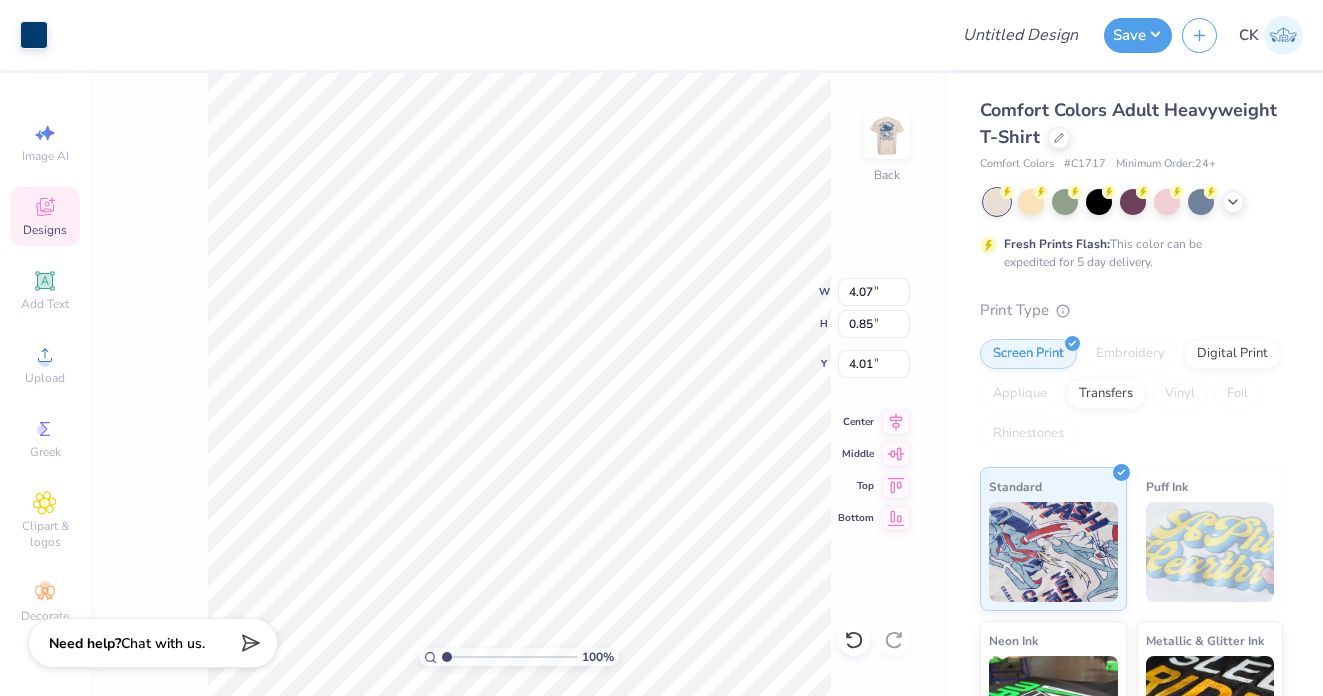 type on "4.85" 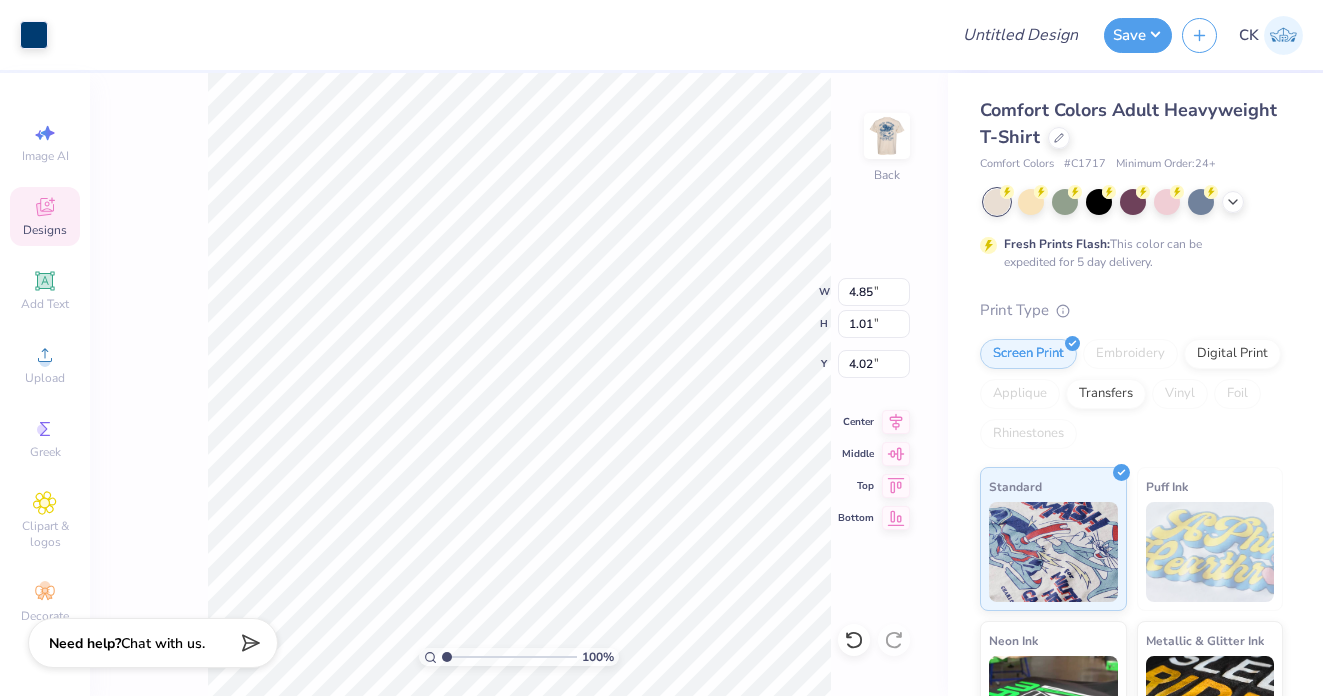type on "3.96" 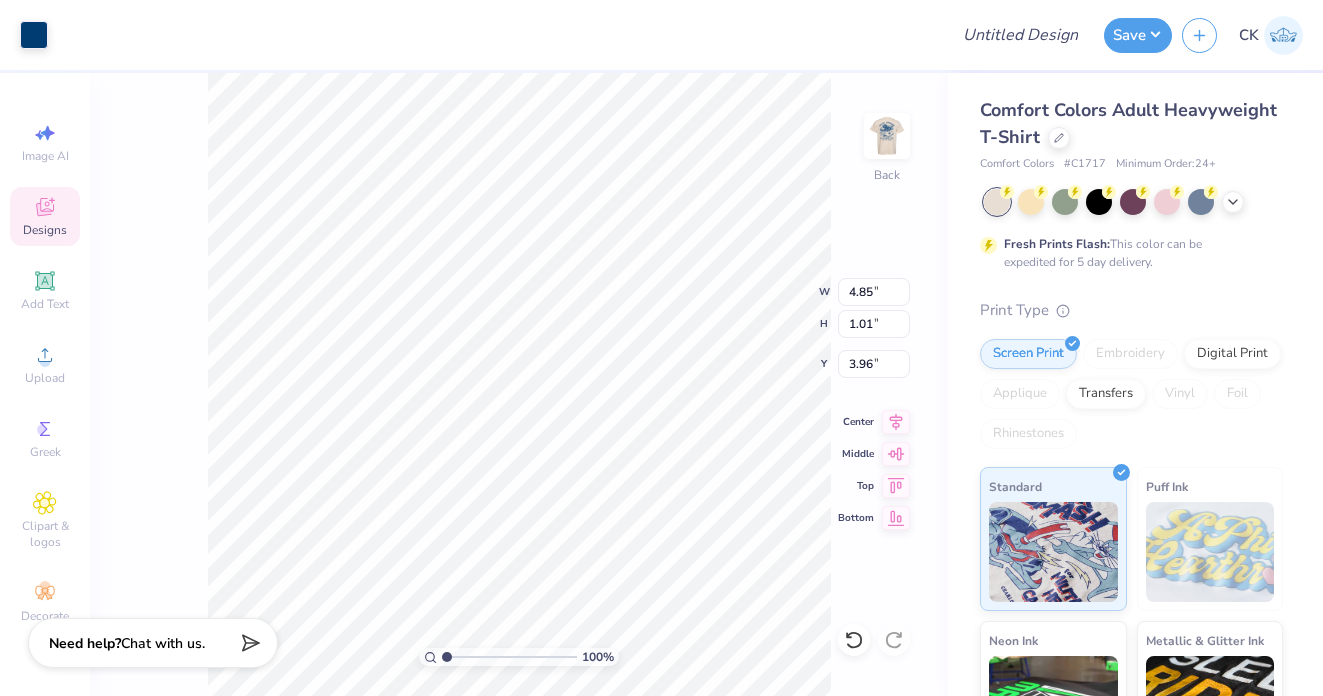 type on "5.88" 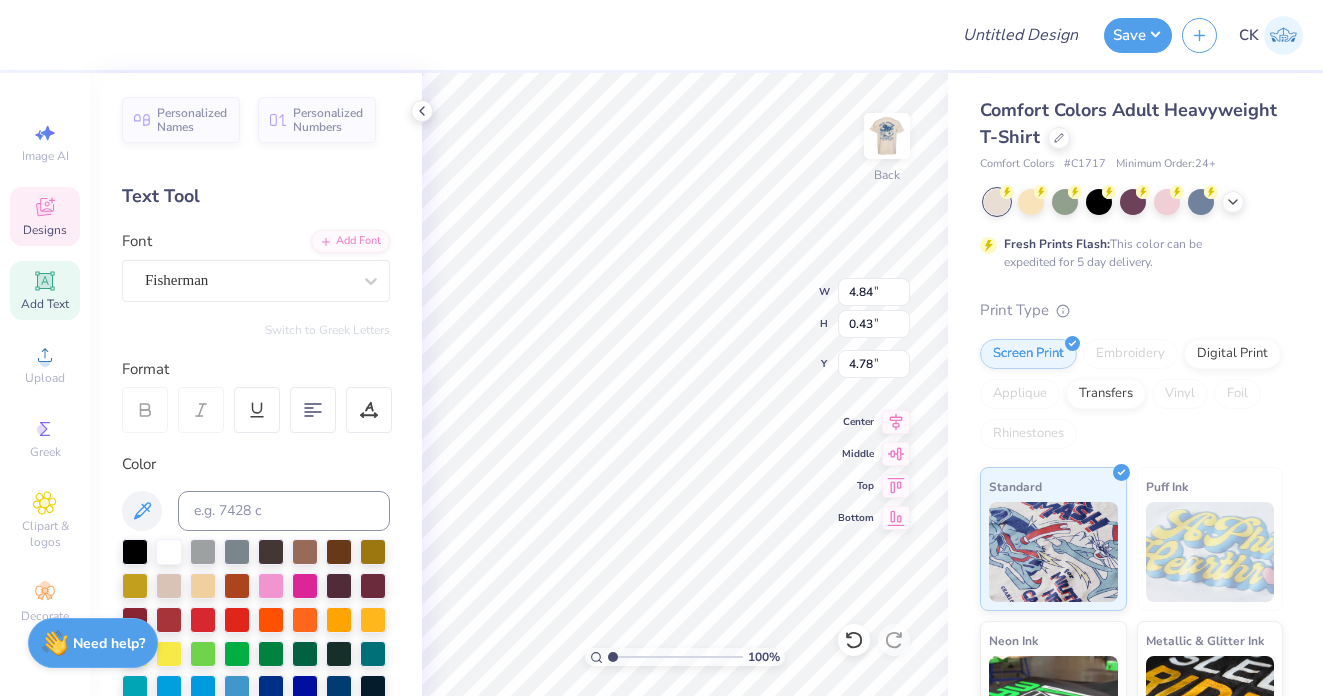 type on "RECRUITMENT Fall 2025" 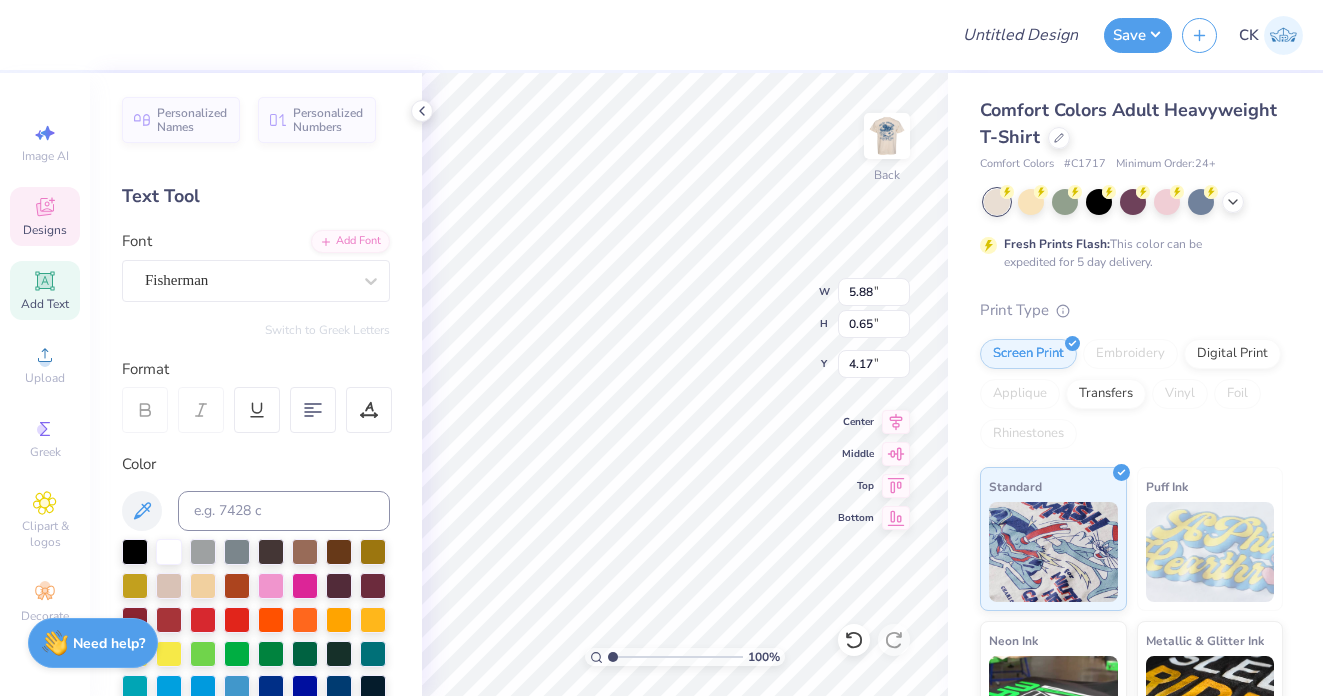 scroll, scrollTop: 0, scrollLeft: 5, axis: horizontal 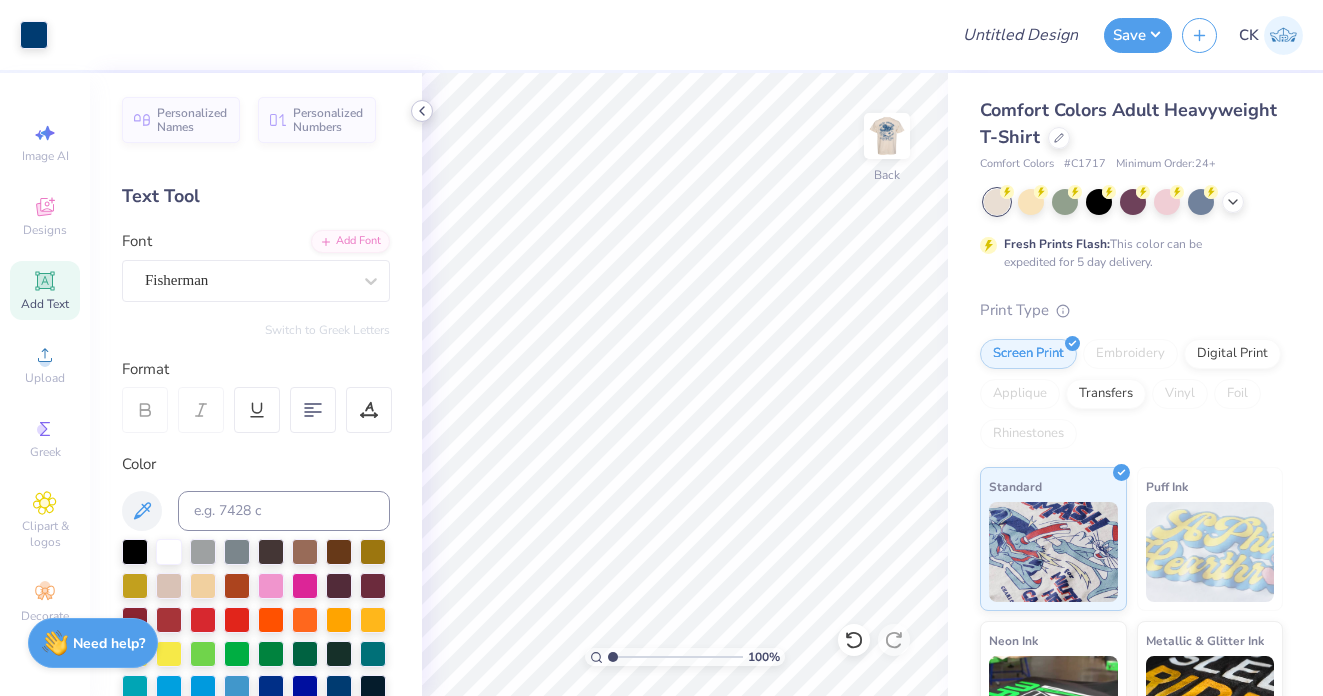 click 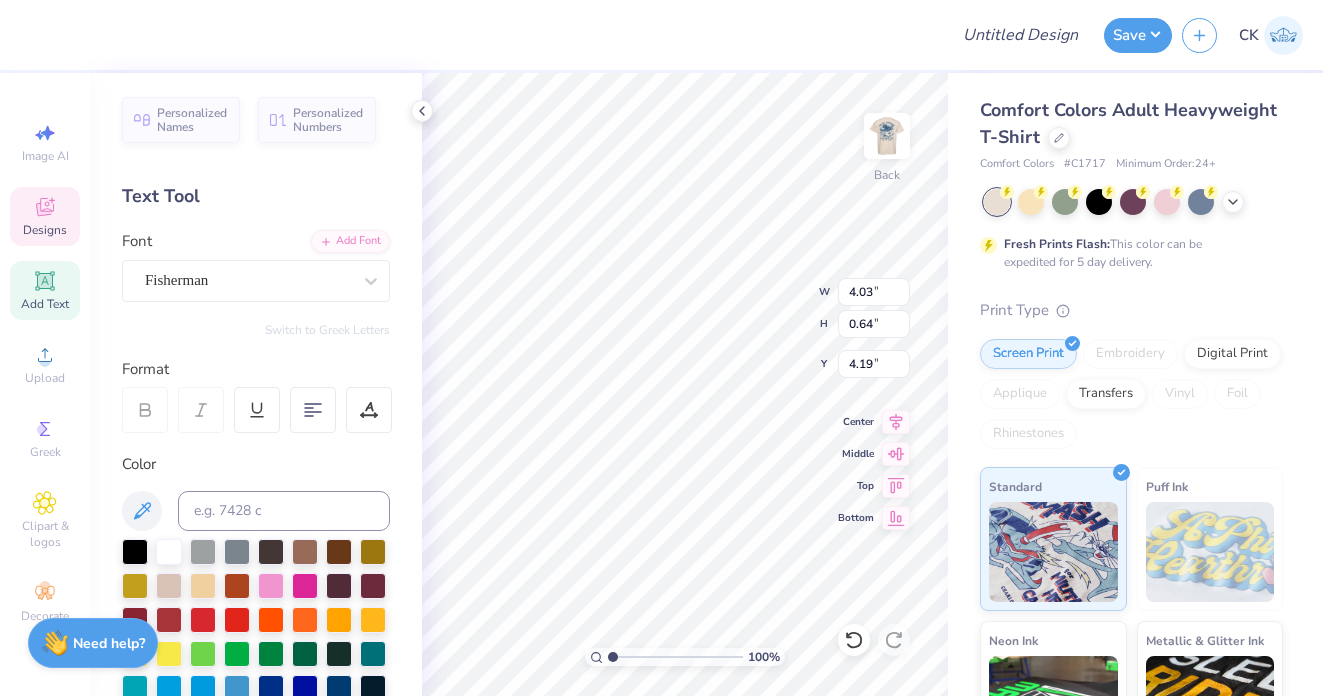 type on "3.94" 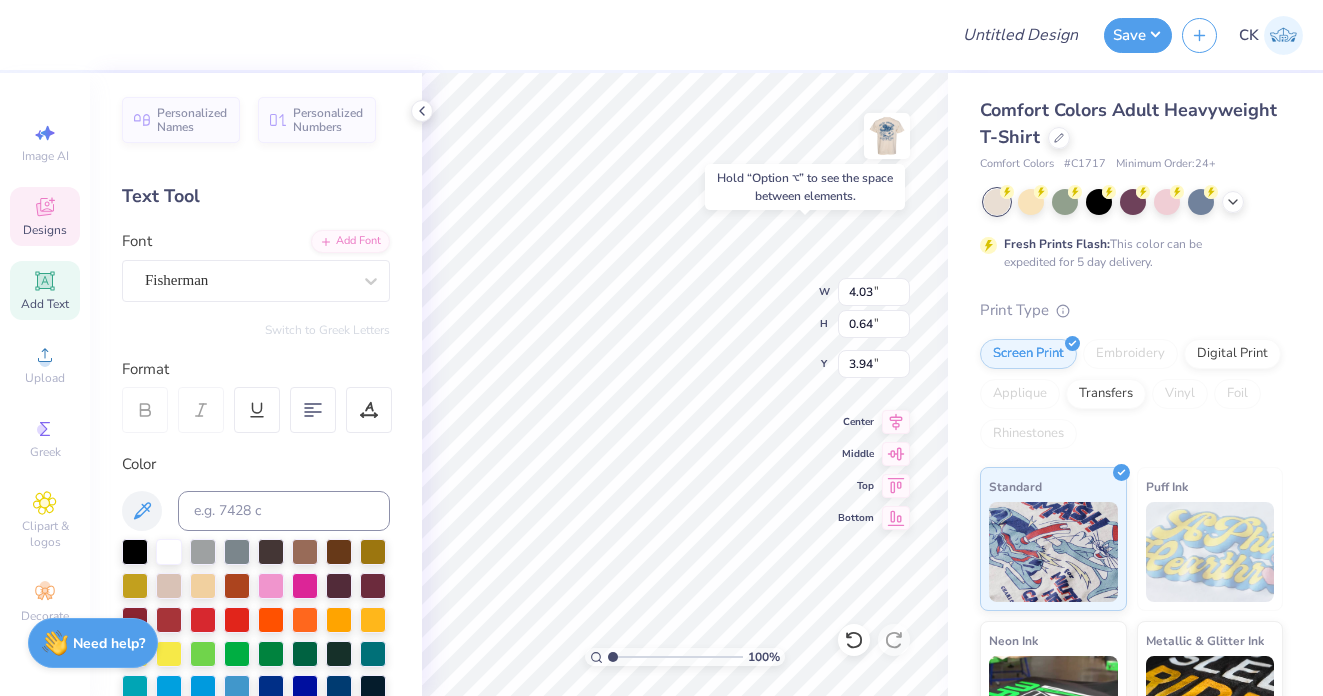 click on "Design Title Save CK Image AI Designs Add Text Upload Greek Clipart & logos Decorate Personalized Names Personalized Numbers Text Tool Add Font Font Fisherman Switch to Greek Letters Format Color Styles Text Shape 100 % Back W 4.03 4.03 " H 0.64 0.64 " Y 3.94 3.94 " Center Middle Top Bottom Comfort Colors Adult Heavyweight T-Shirt Comfort Colors # C1717 Minimum Order: 24 + Fresh Prints Flash: This color can be expedited for 5 day delivery. Print Type Screen Print Embroidery Digital Print Applique Transfers Vinyl Foil Rhinestones Standard Puff Ink Neon Ink Metallic & Glitter Ink Glow in the Dark Ink Water based Ink Need help? Chat with us." at bounding box center (661, 348) 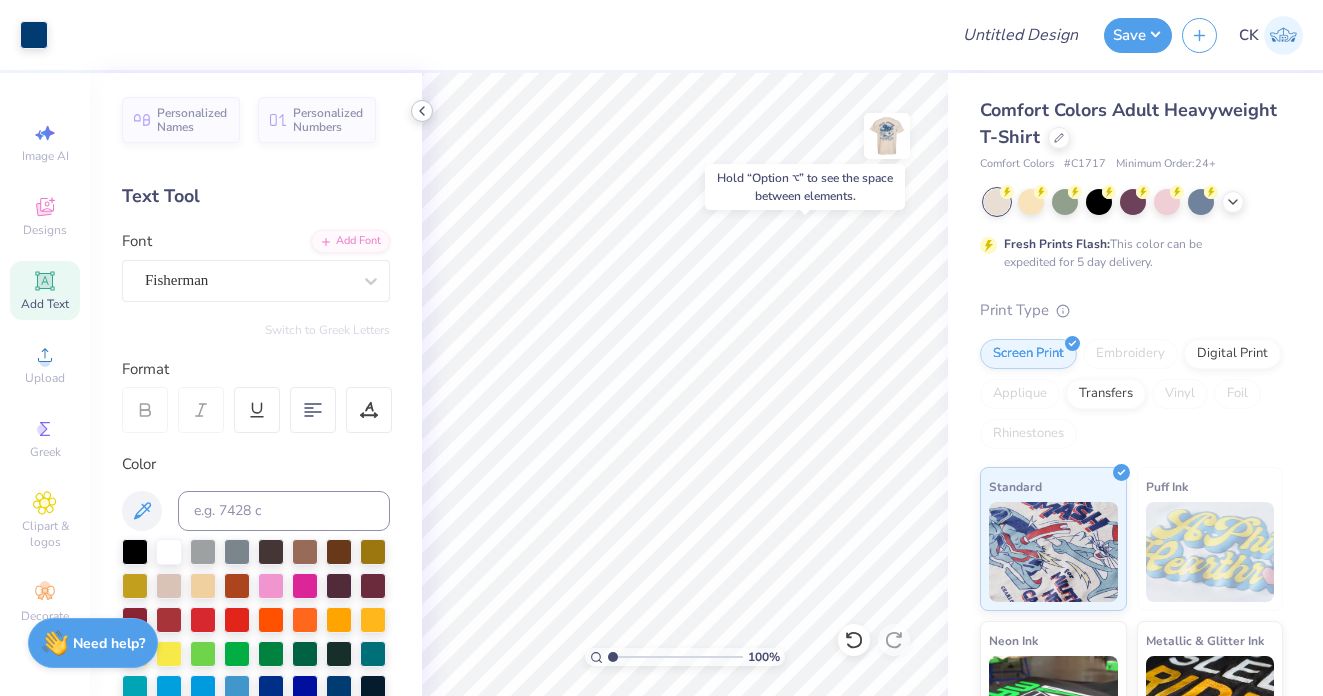 click 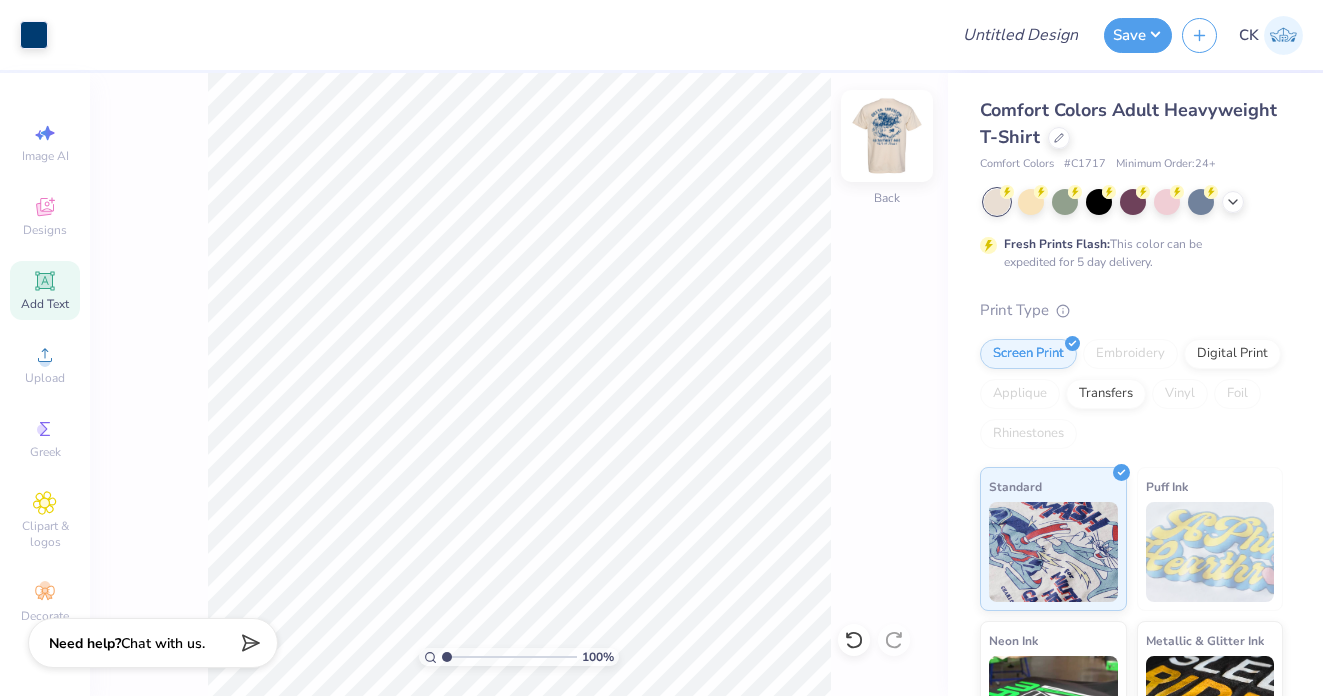 click at bounding box center [887, 136] 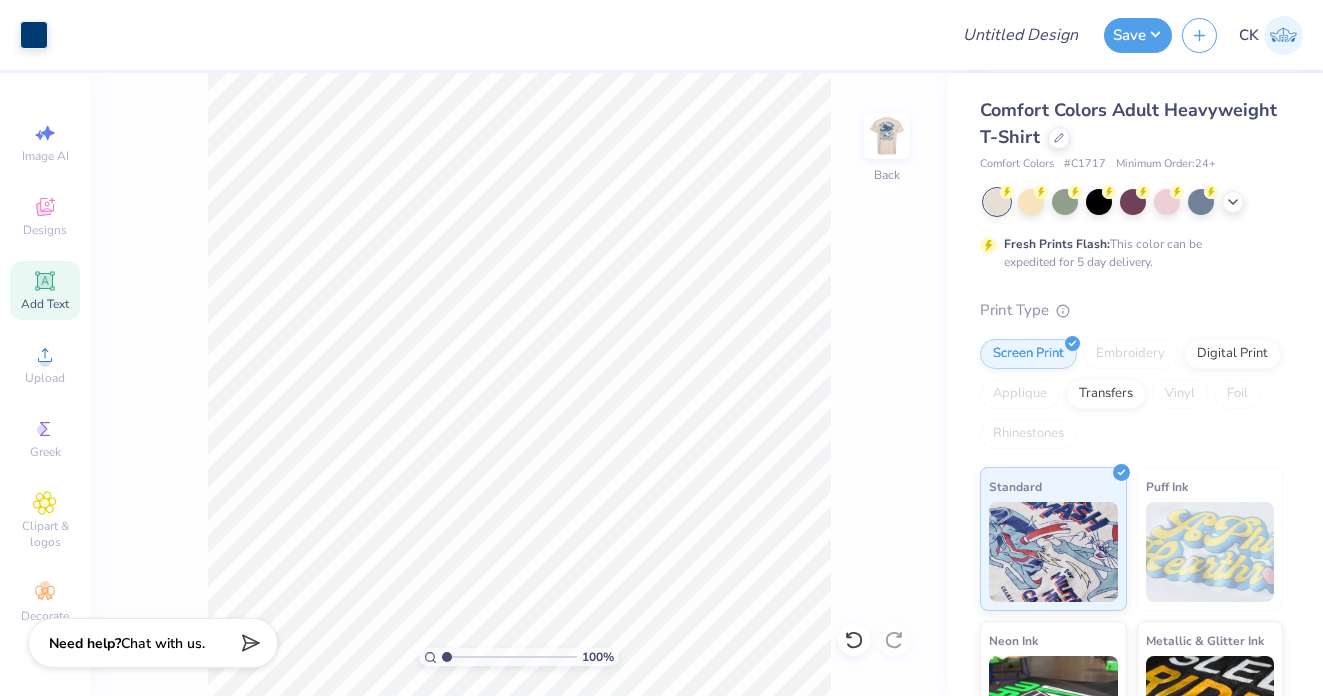 click at bounding box center (887, 136) 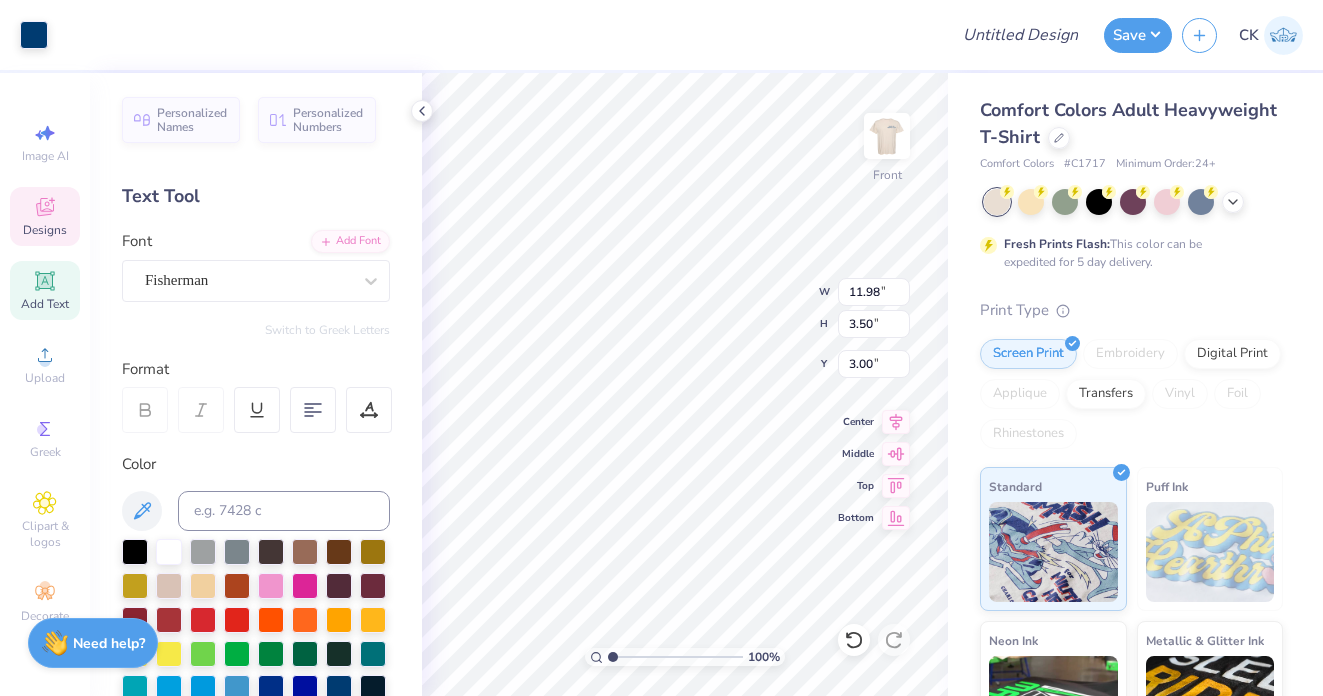 type on "11.98" 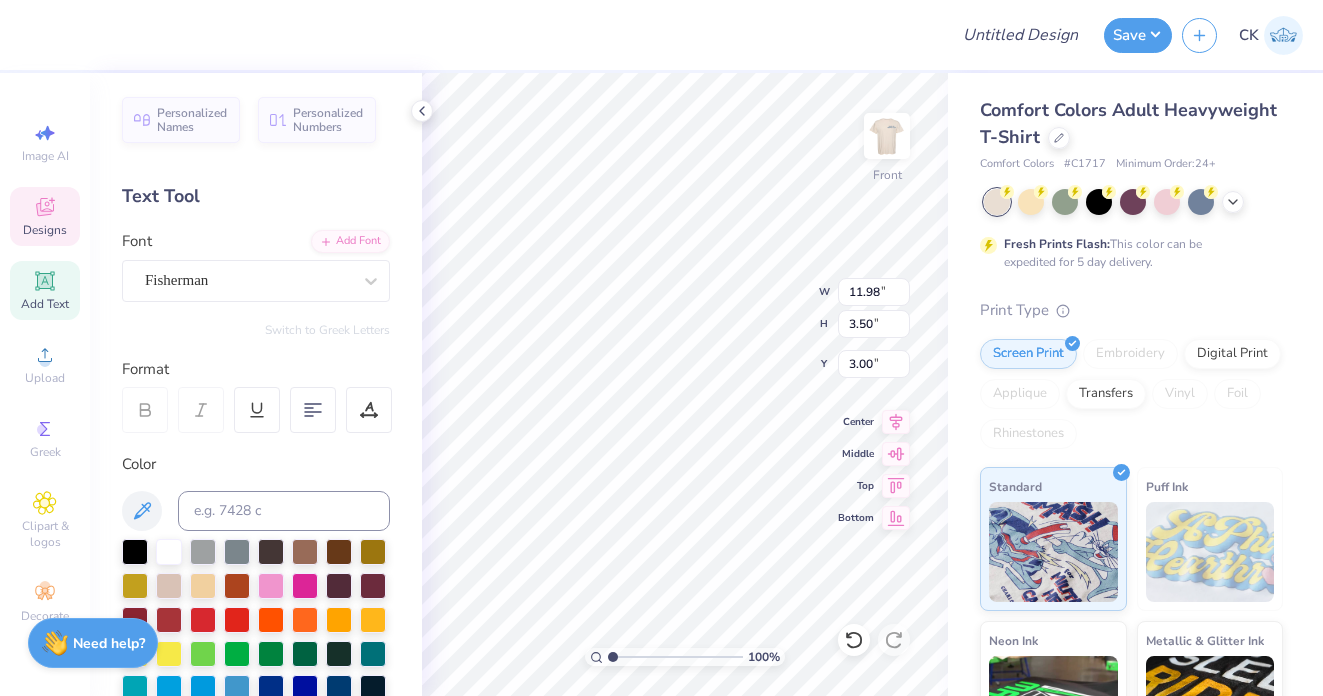 scroll, scrollTop: 0, scrollLeft: 1, axis: horizontal 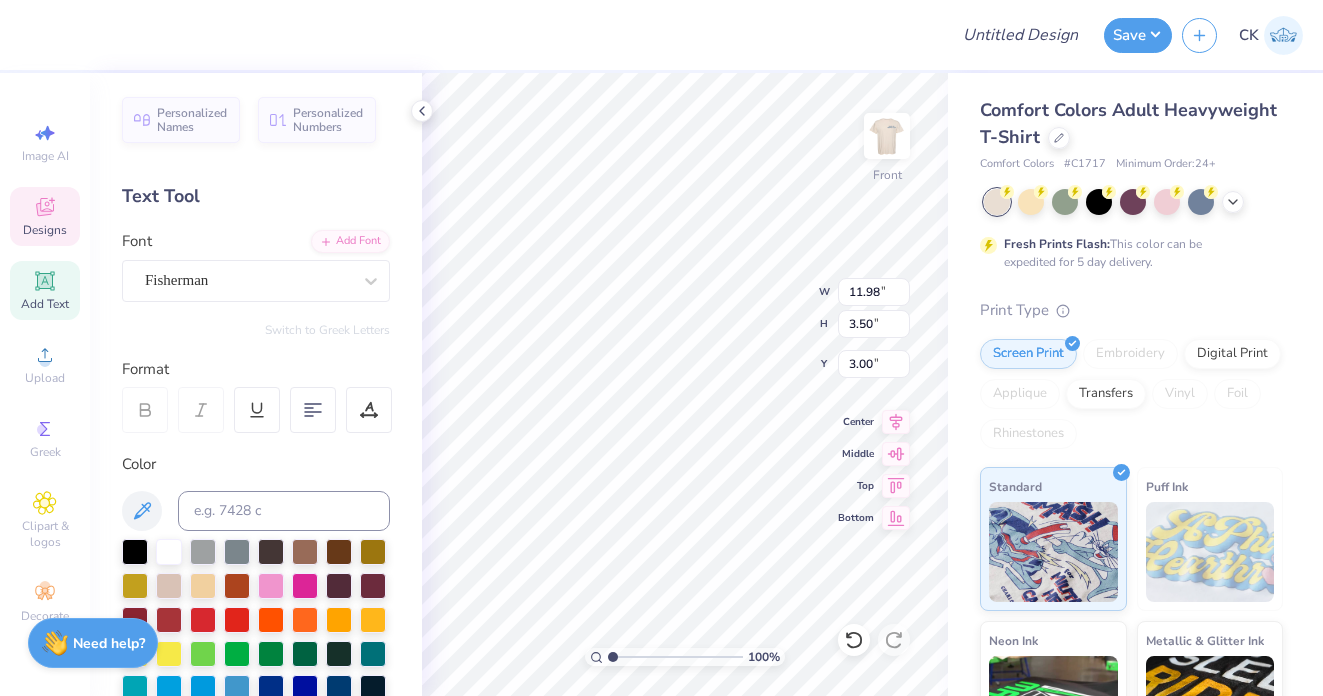 type on "Theta Chi" 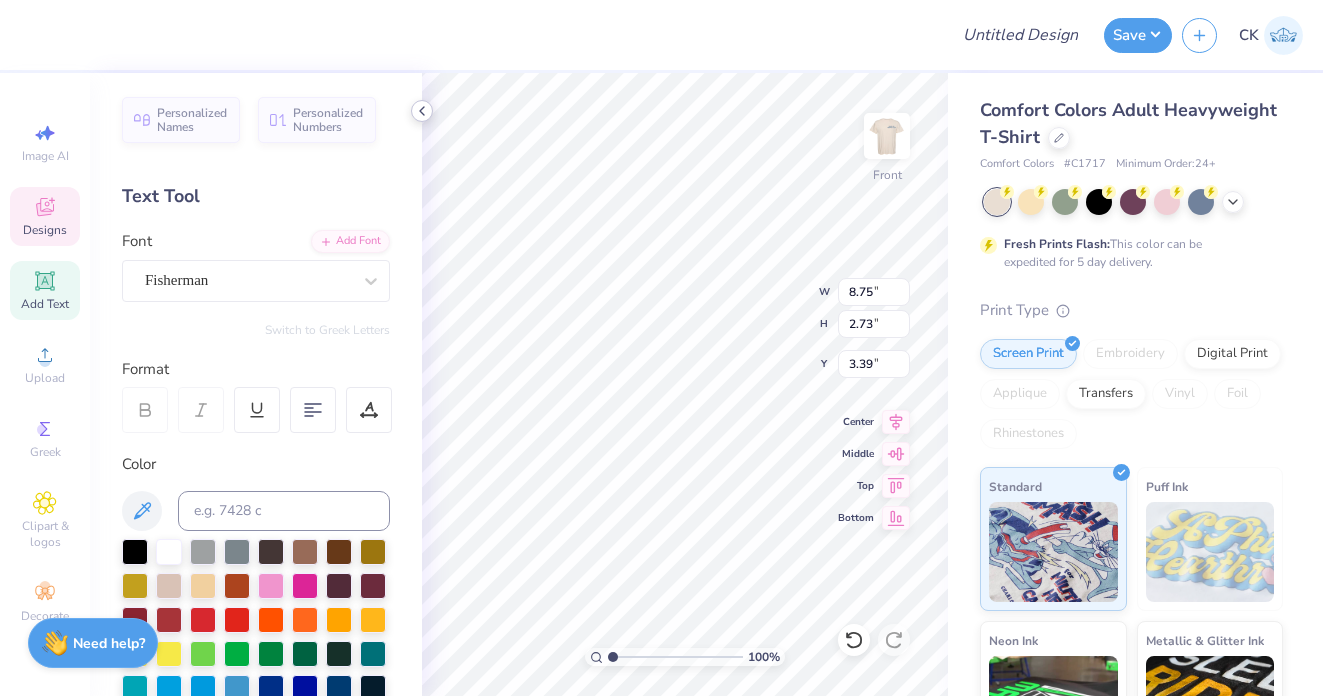 type on "2.36" 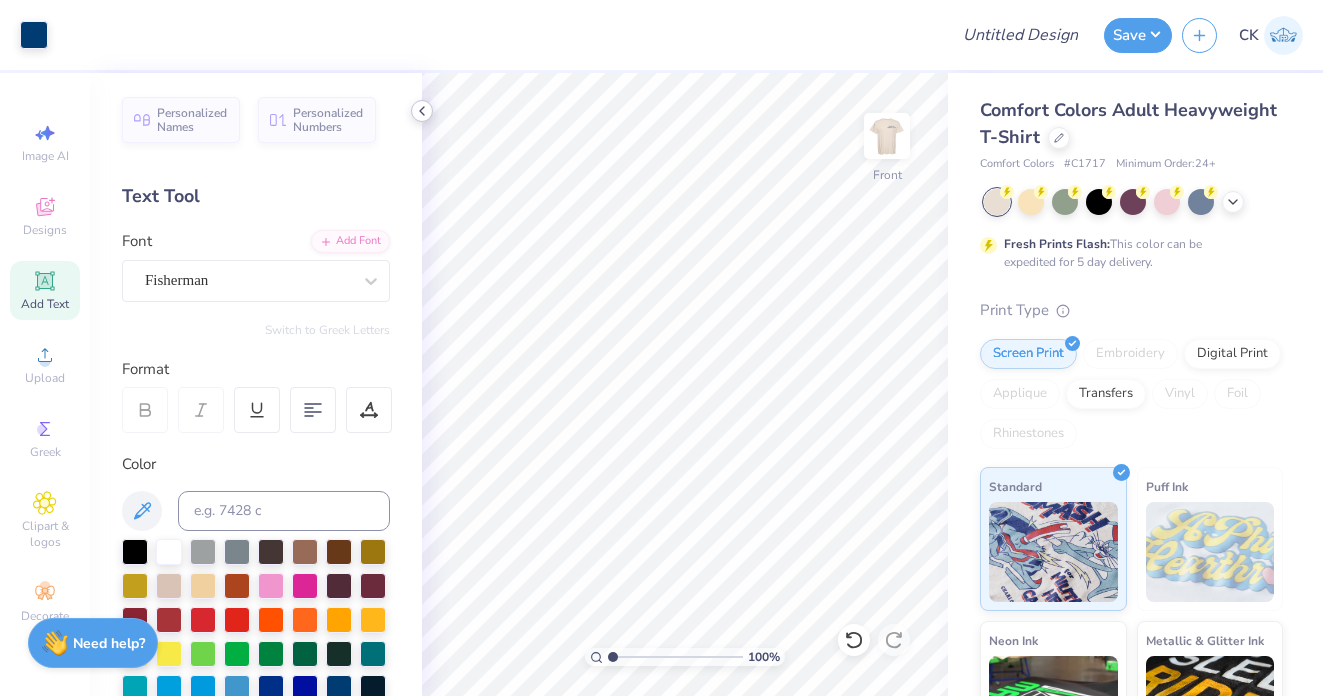 click 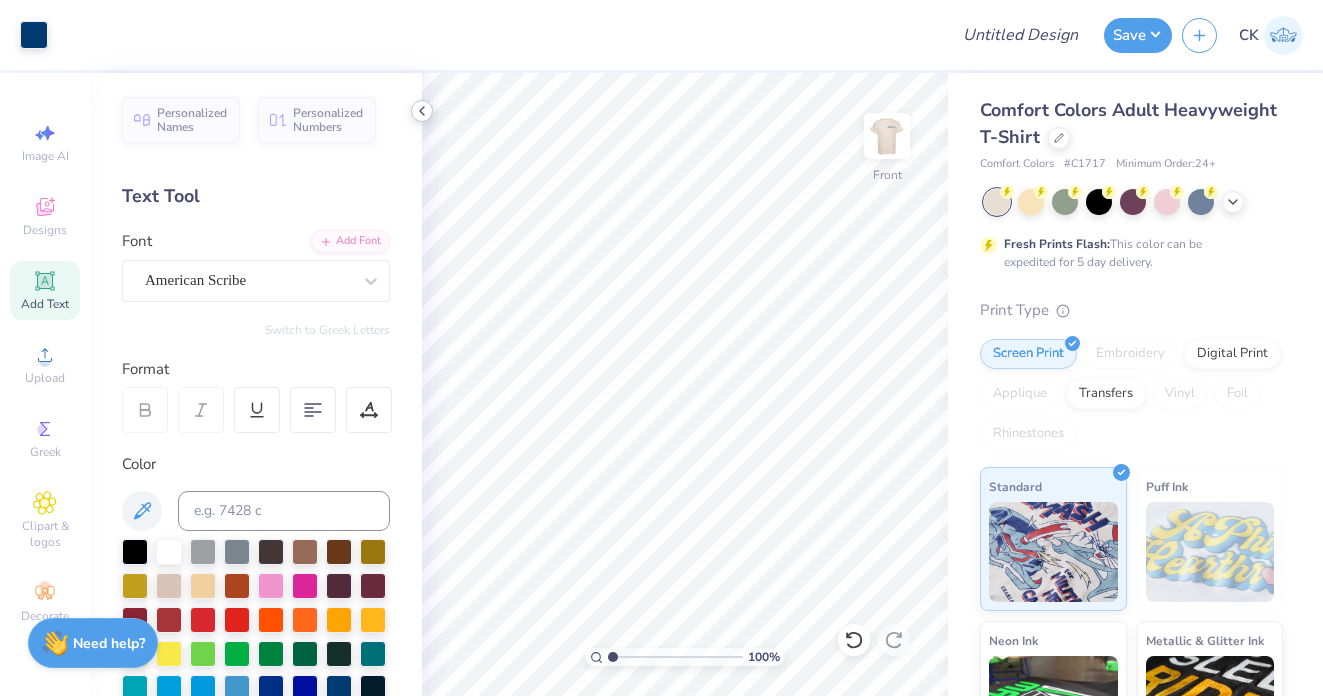 click at bounding box center (887, 136) 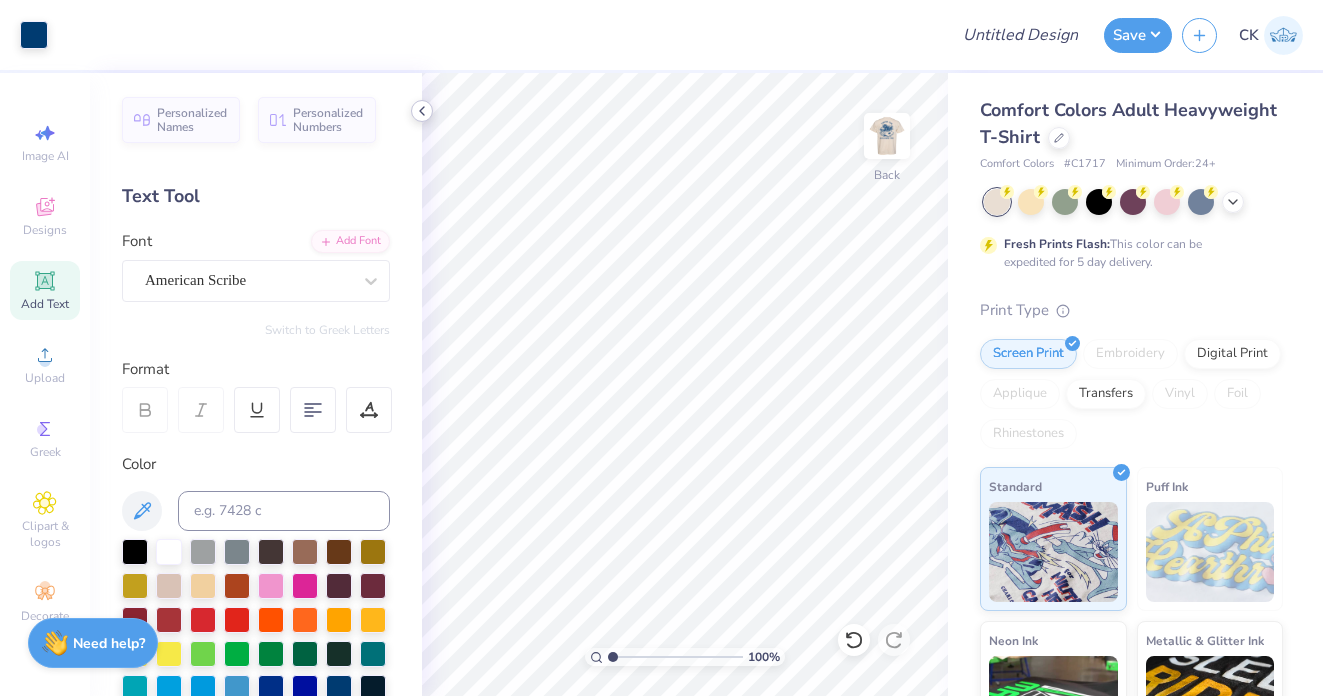 click 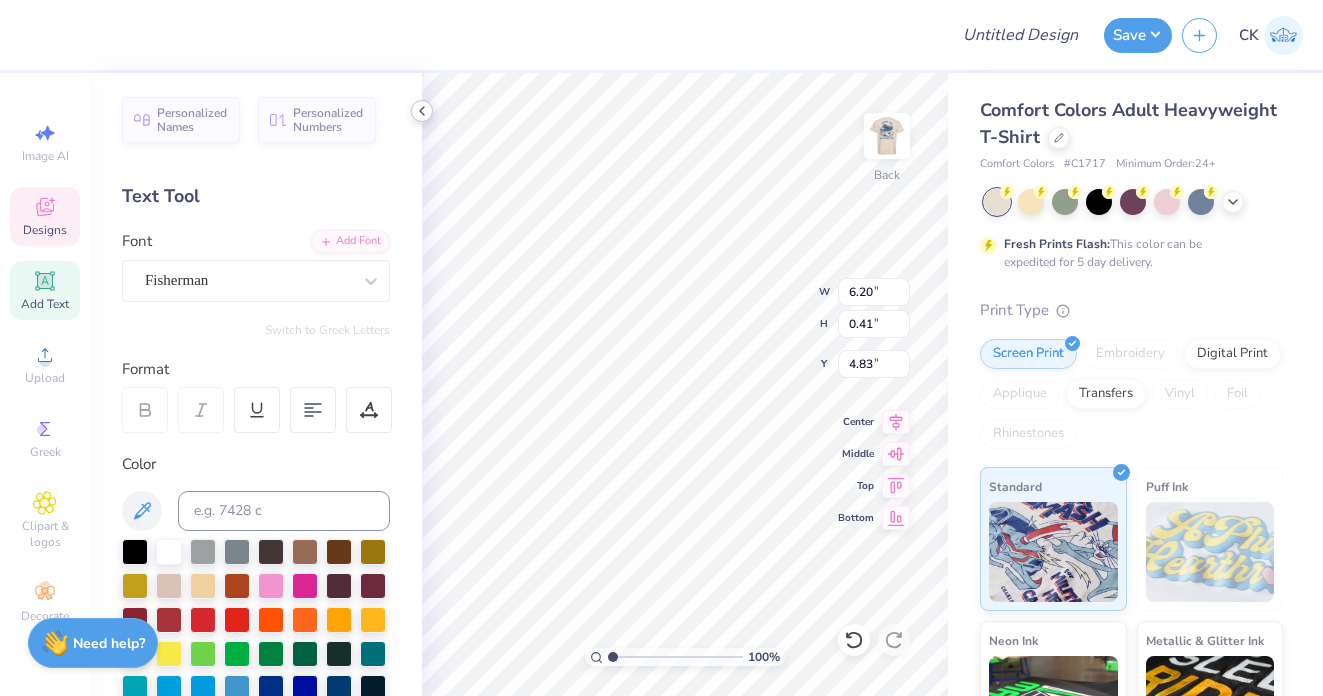 type on "Fall 2025" 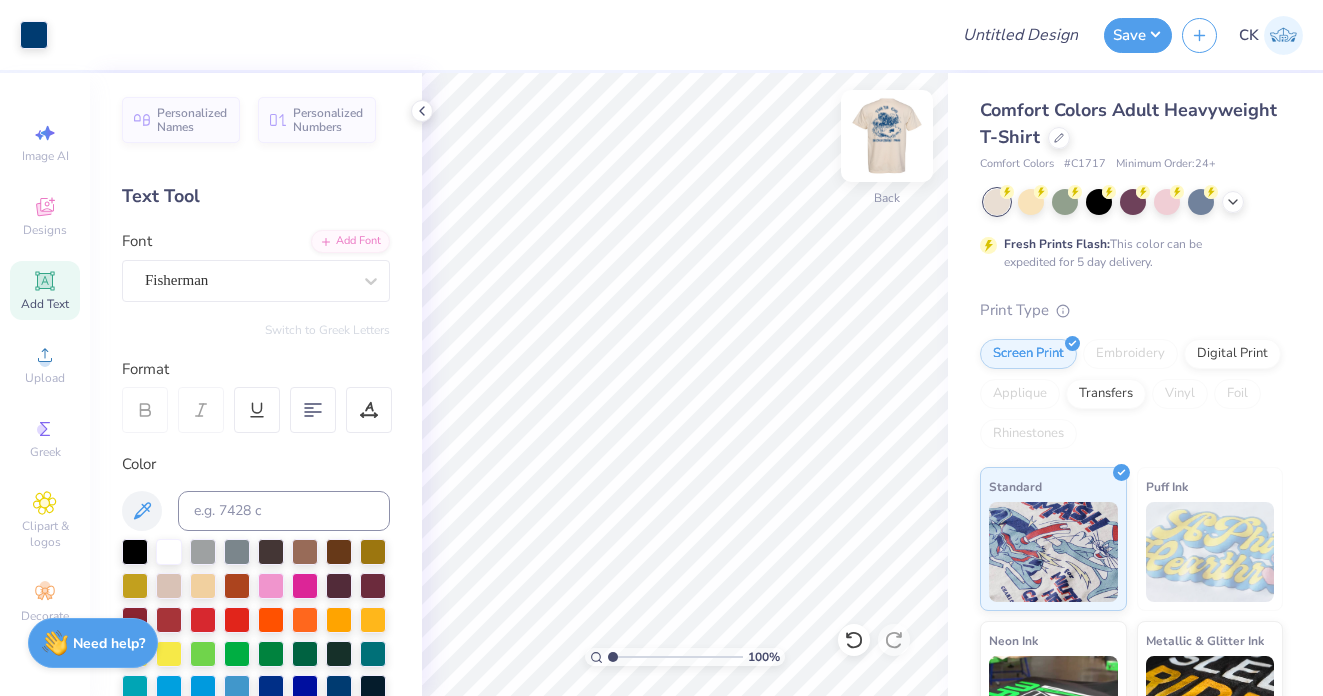 click at bounding box center (887, 136) 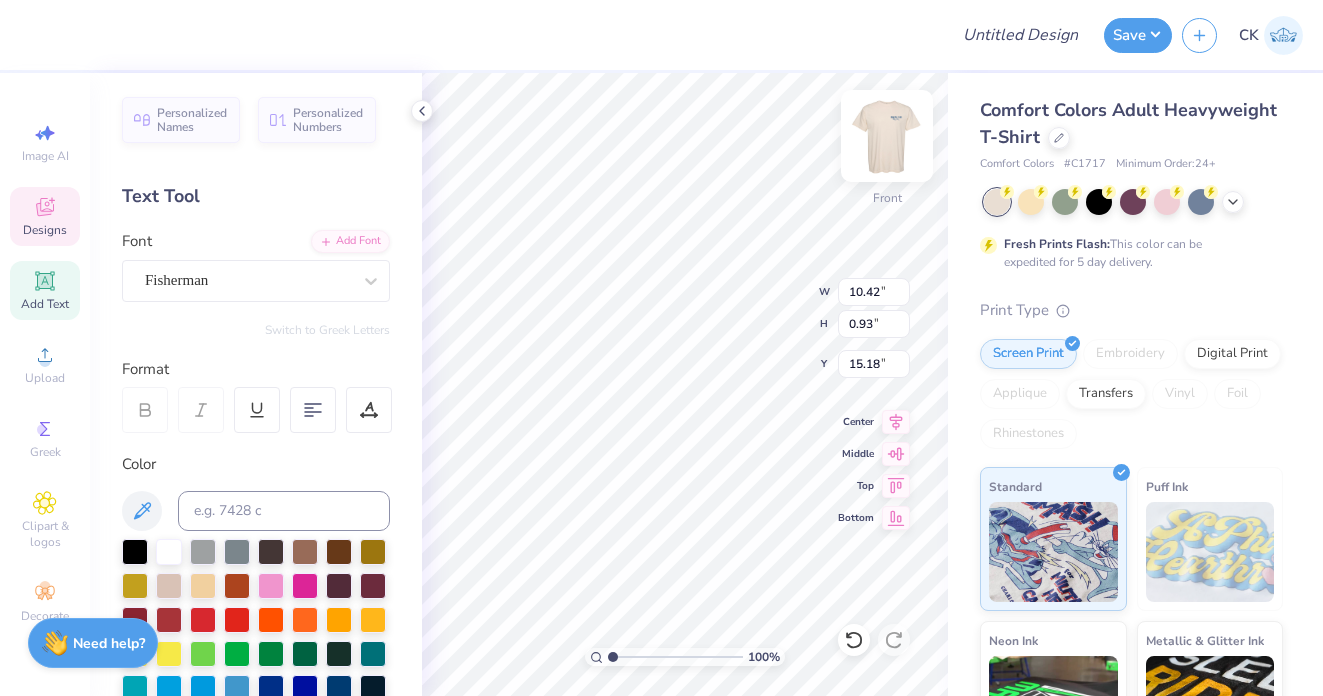 scroll, scrollTop: 0, scrollLeft: 1, axis: horizontal 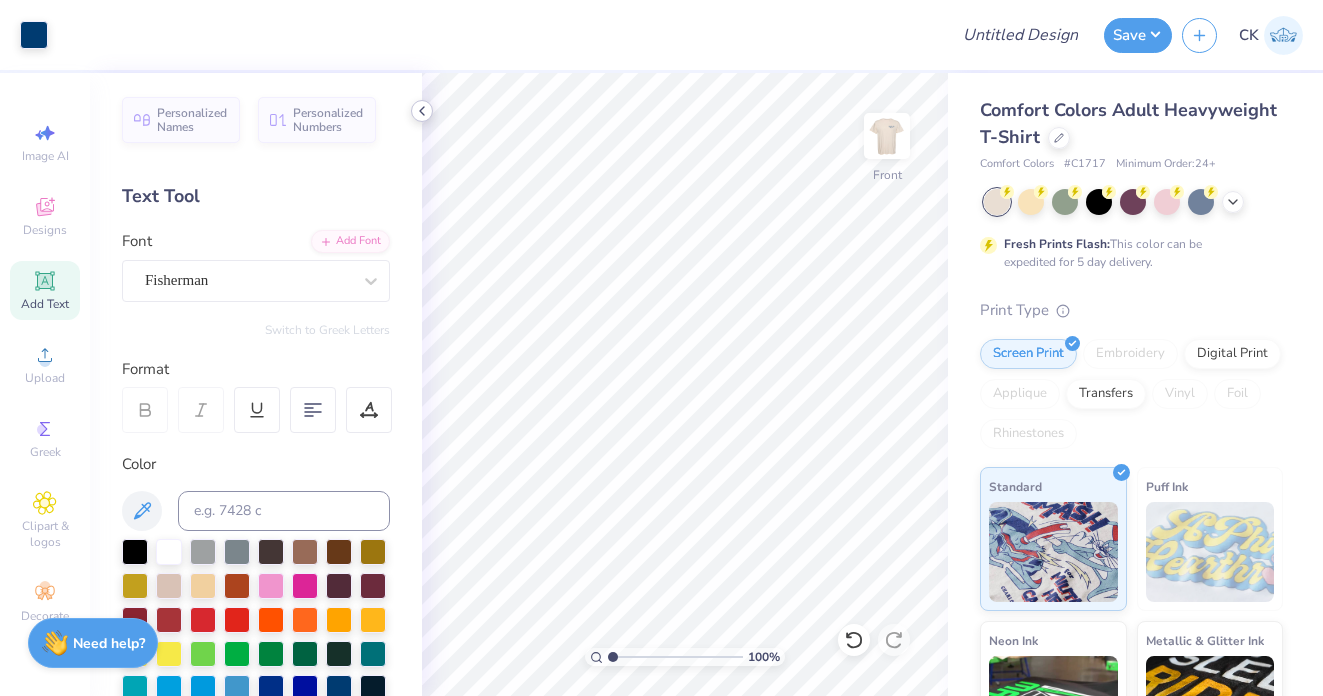 click 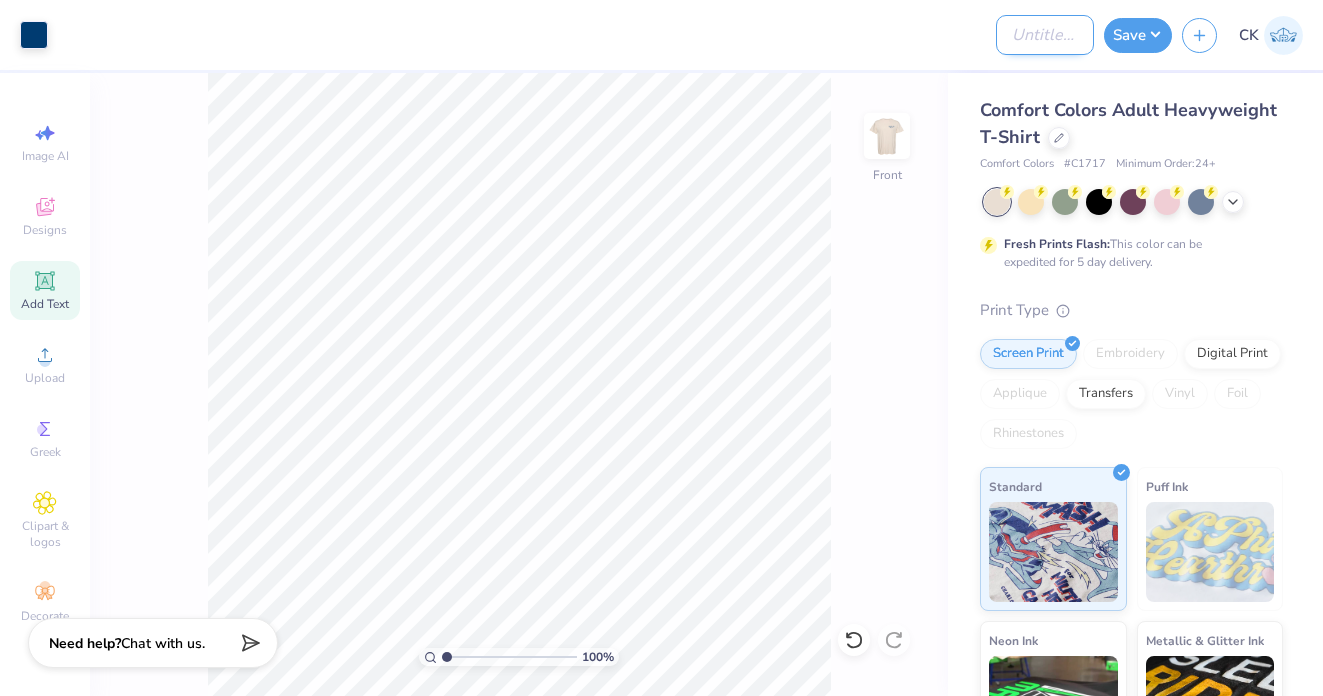 click on "Design Title" at bounding box center (1045, 35) 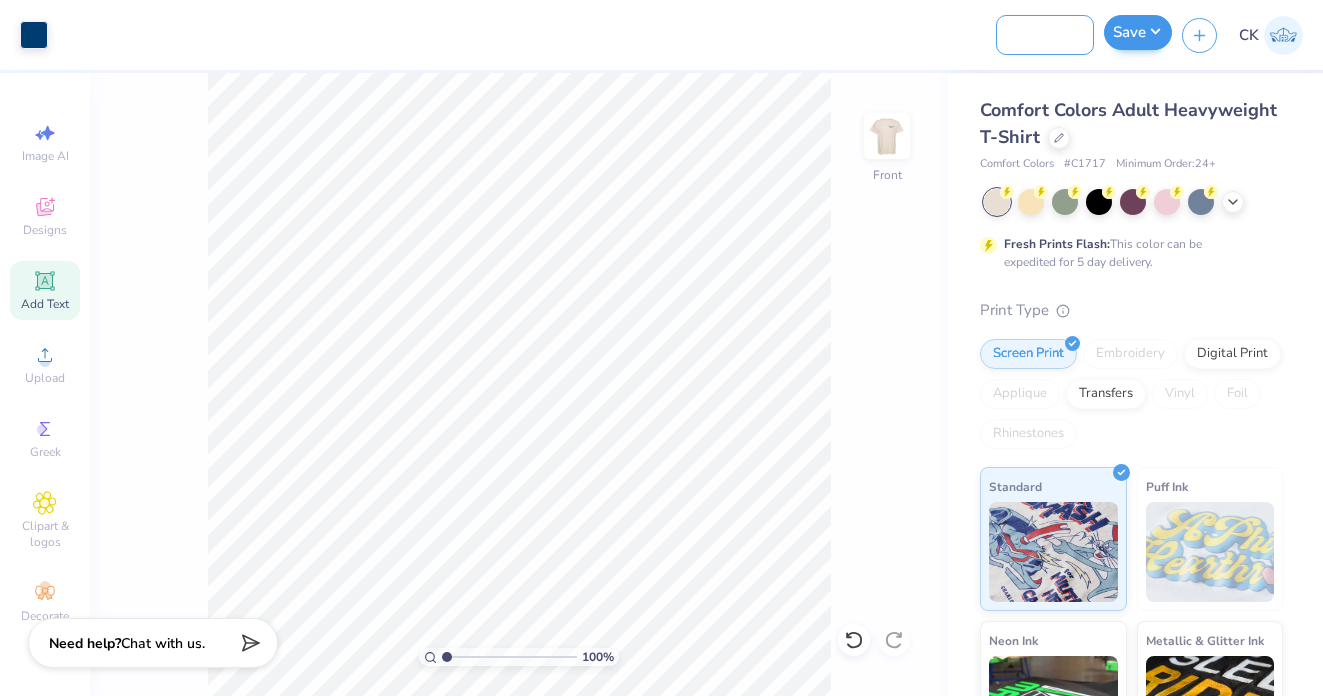 scroll, scrollTop: 0, scrollLeft: 205, axis: horizontal 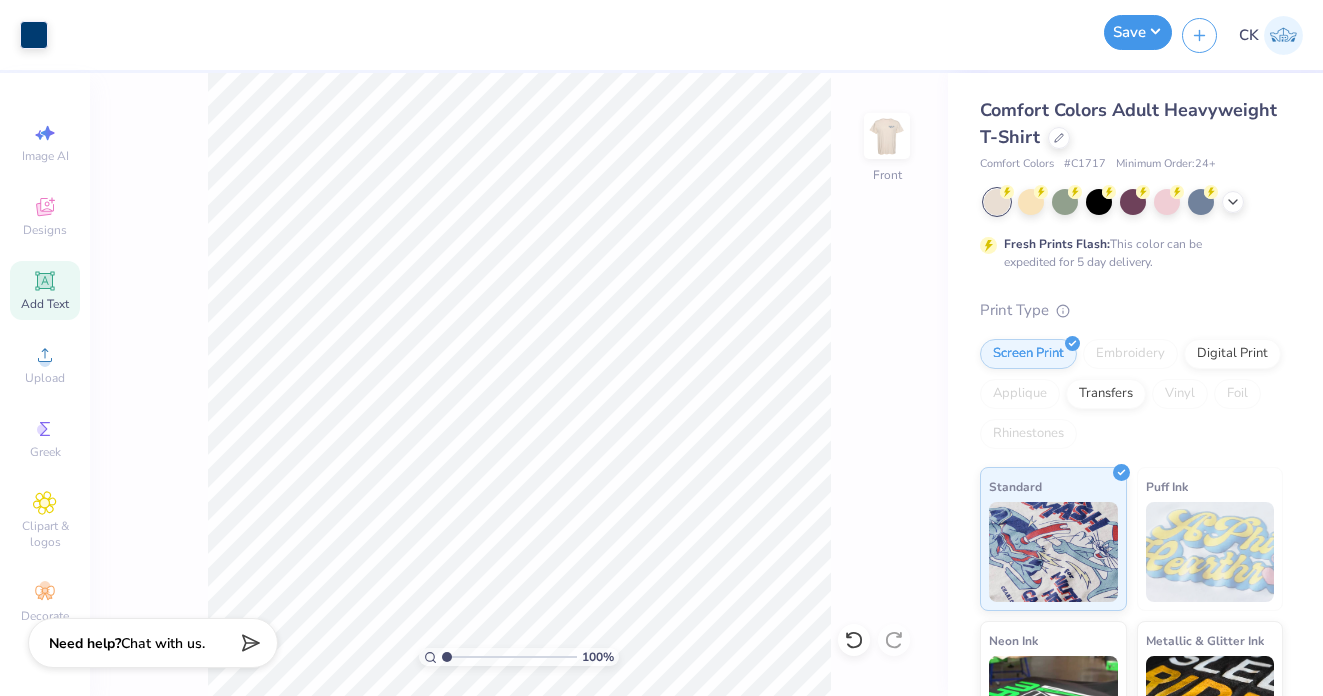 click on "Save" at bounding box center (1138, 32) 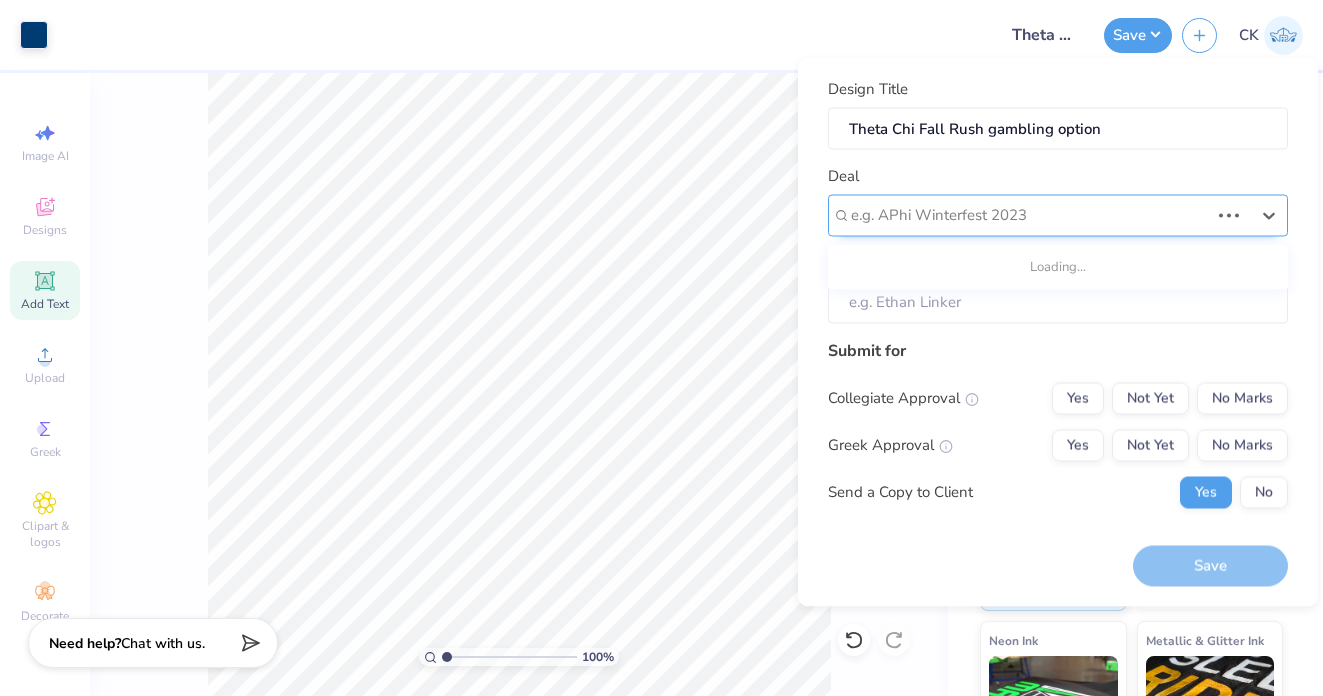 click at bounding box center [1030, 215] 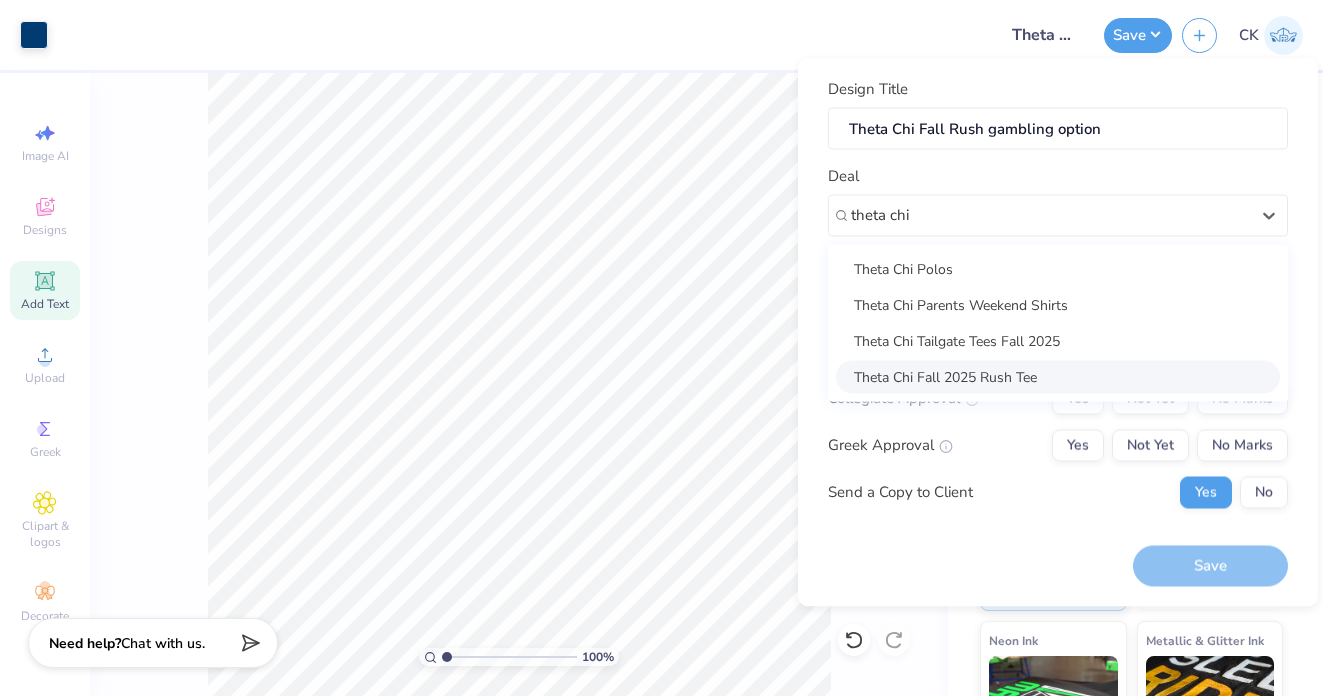 click on "Theta Chi Fall 2025 Rush Tee" at bounding box center (1058, 376) 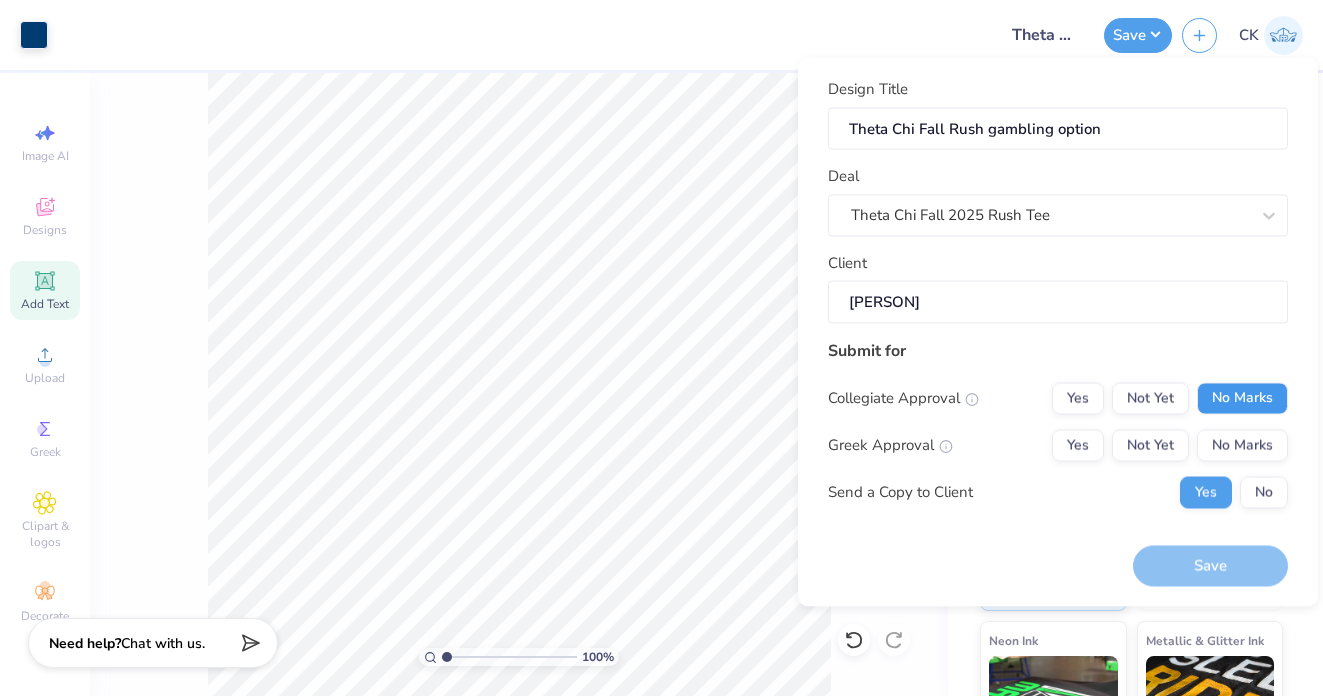 click on "No Marks" at bounding box center (1242, 398) 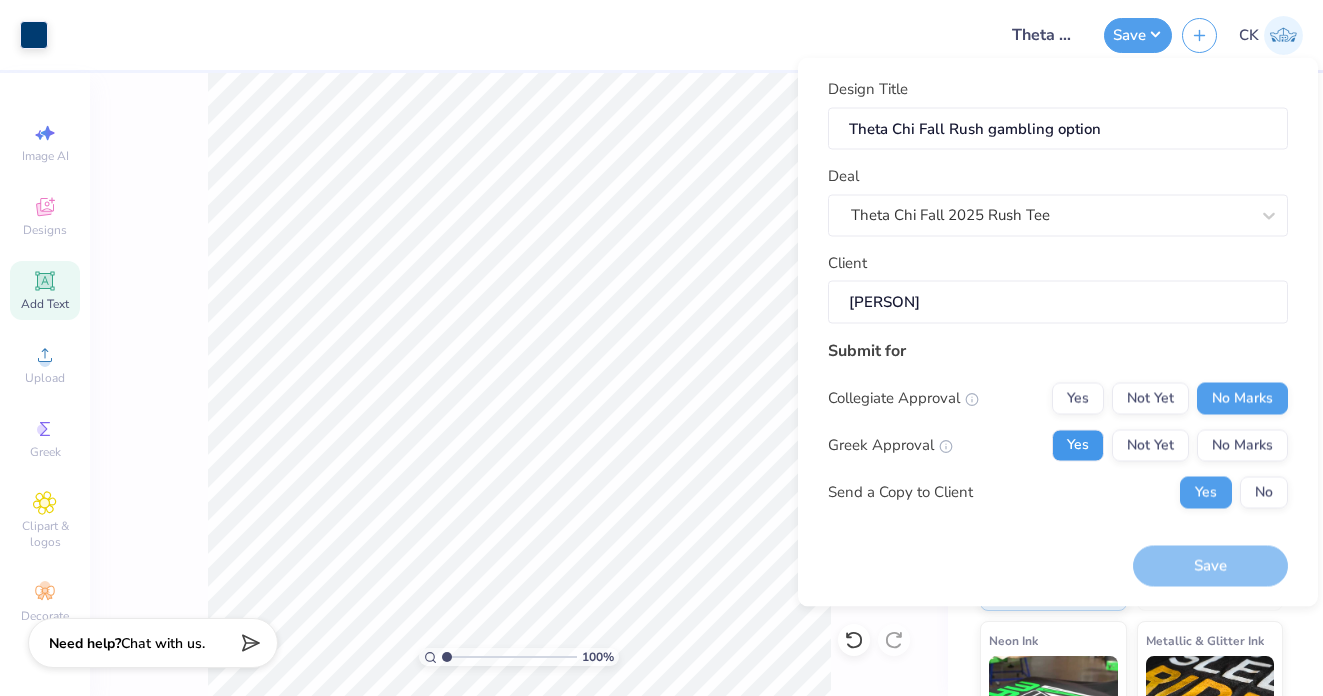 click on "Yes" at bounding box center [1078, 445] 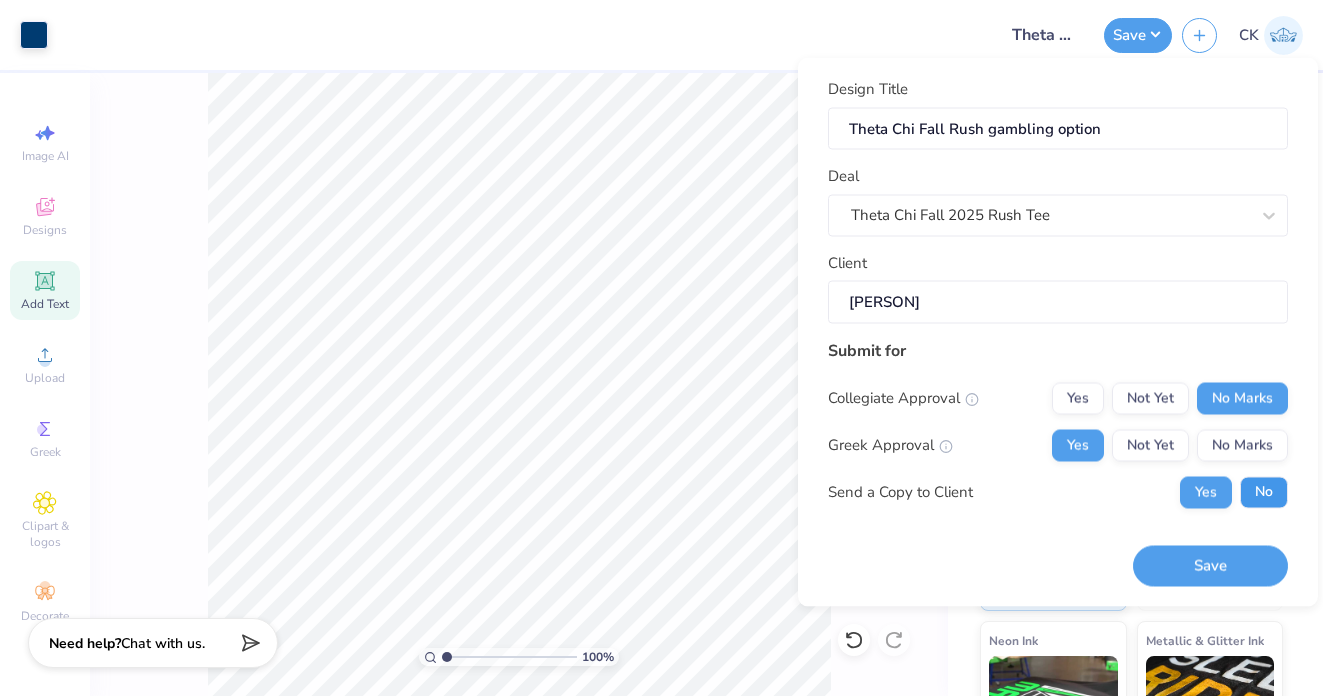 click on "No" at bounding box center (1264, 492) 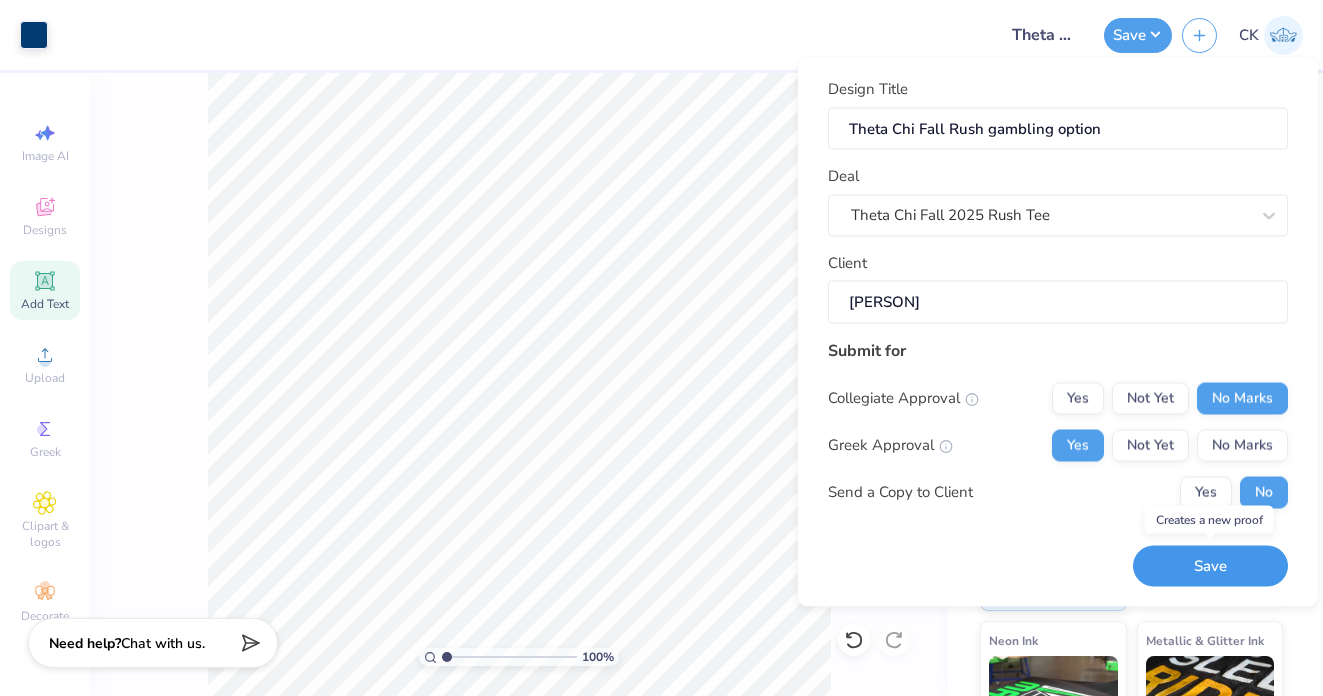 click on "Save" at bounding box center (1210, 566) 